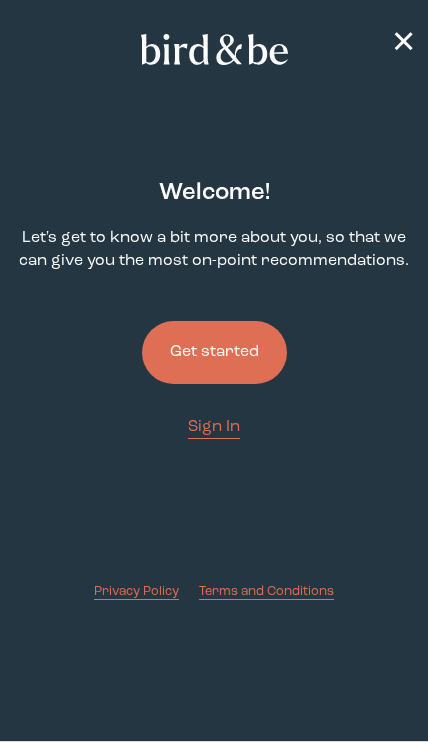 scroll, scrollTop: 0, scrollLeft: 0, axis: both 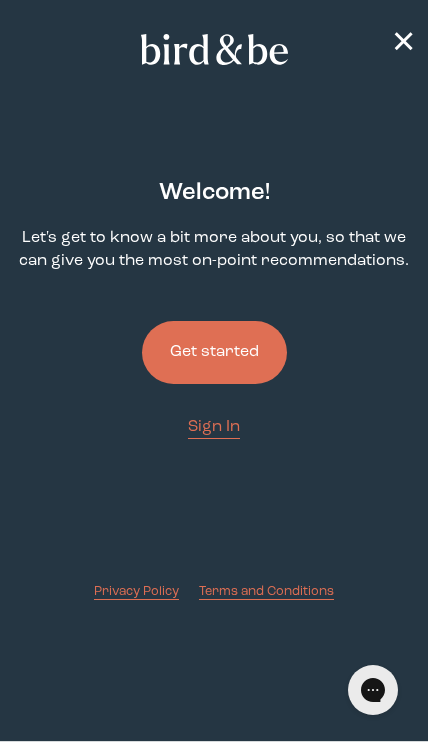 click on "Get started" at bounding box center (214, 352) 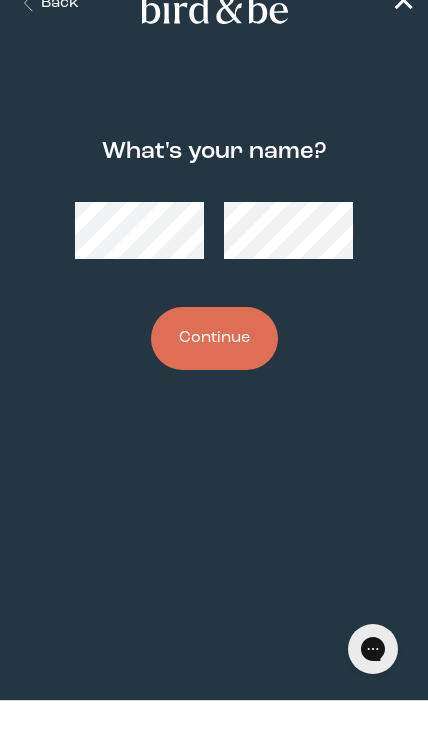 click on "Continue" at bounding box center [214, 379] 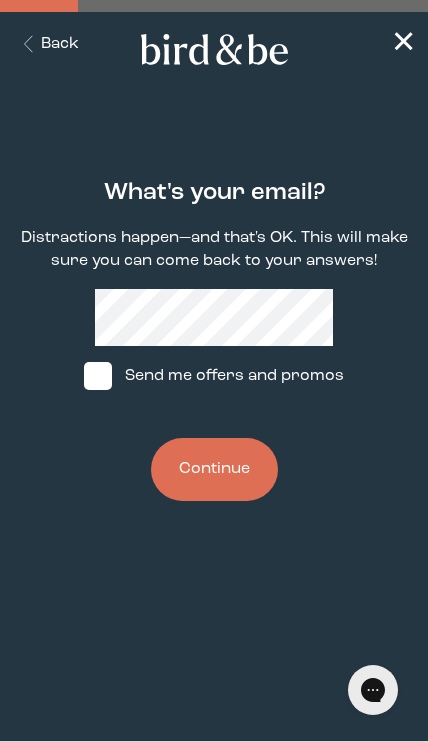 click on "Continue" at bounding box center (214, 469) 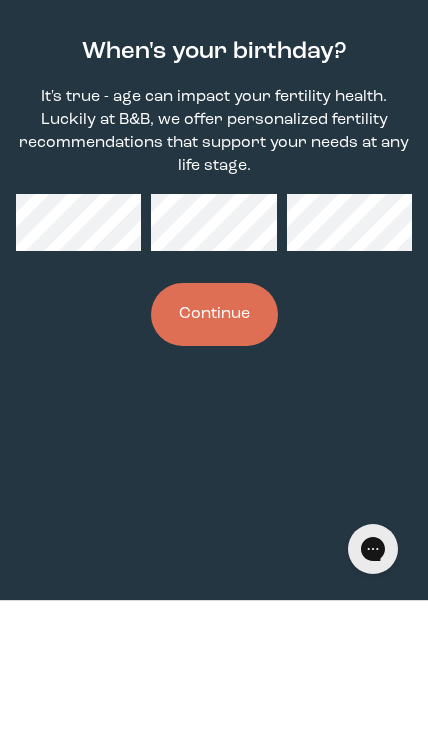 click on "Continue" at bounding box center [214, 455] 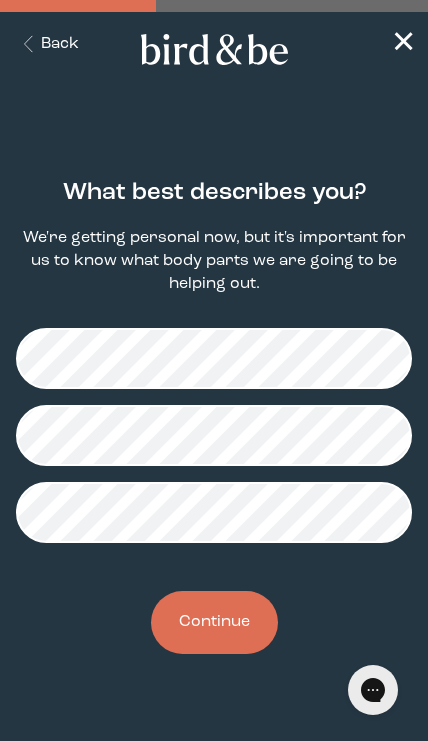 click on "Continue" at bounding box center [214, 622] 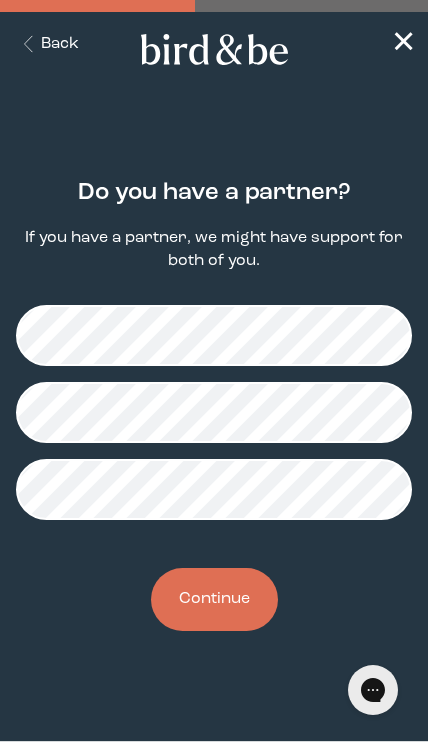 click on "Continue" at bounding box center [214, 599] 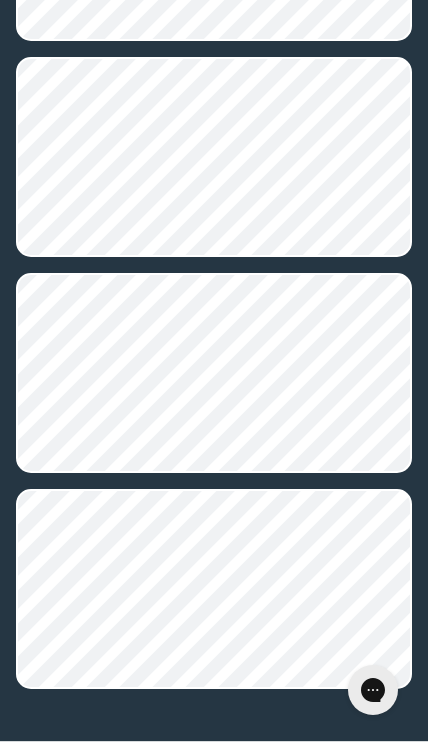 scroll, scrollTop: 926, scrollLeft: 0, axis: vertical 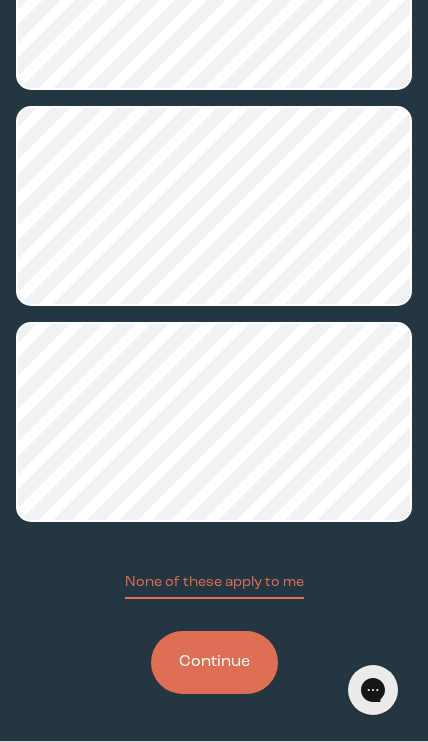 click on "Continue" at bounding box center (214, 662) 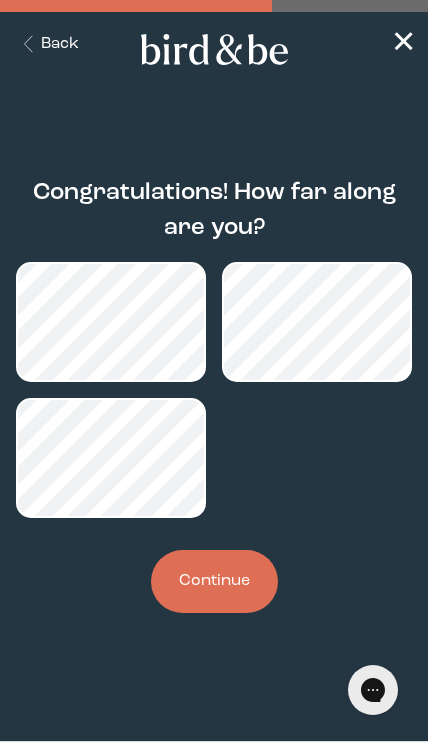 click on "Continue" at bounding box center (214, 581) 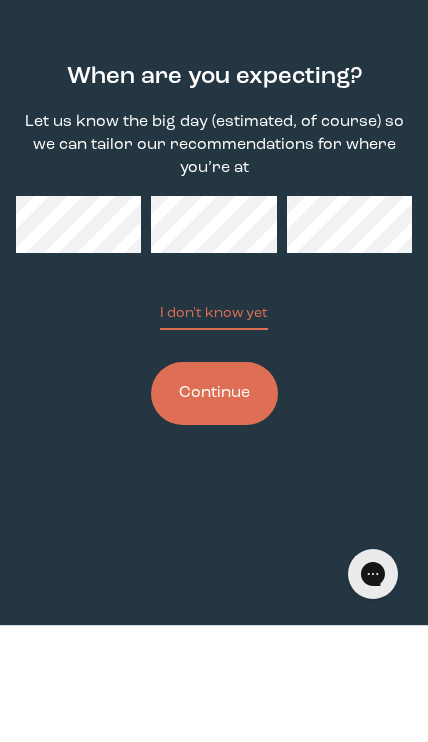click on "Continue" at bounding box center [214, 509] 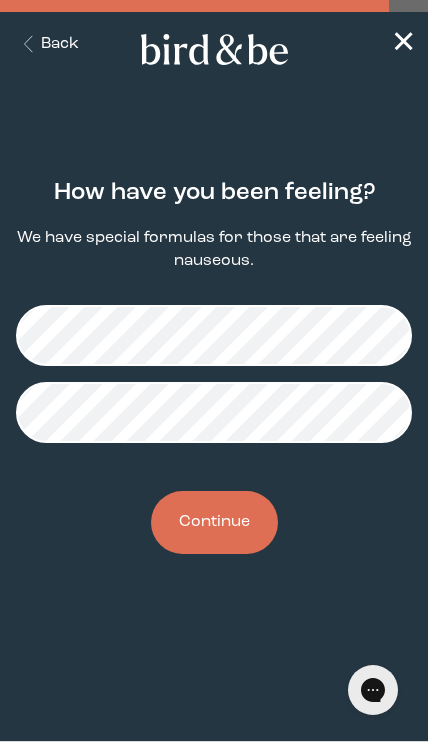 click on "Continue" at bounding box center (214, 522) 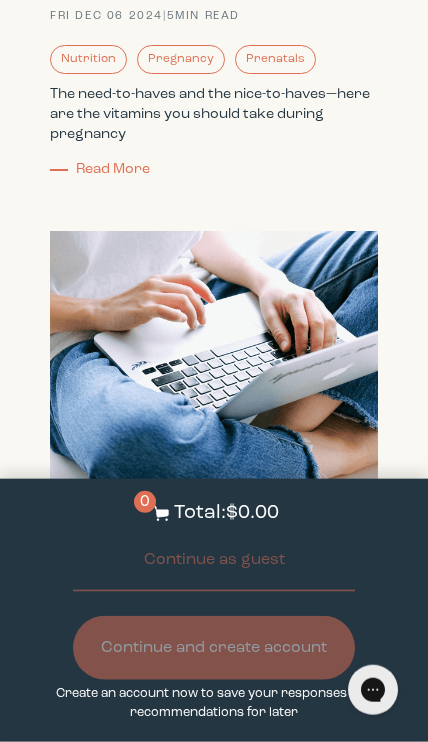 scroll, scrollTop: 5315, scrollLeft: 0, axis: vertical 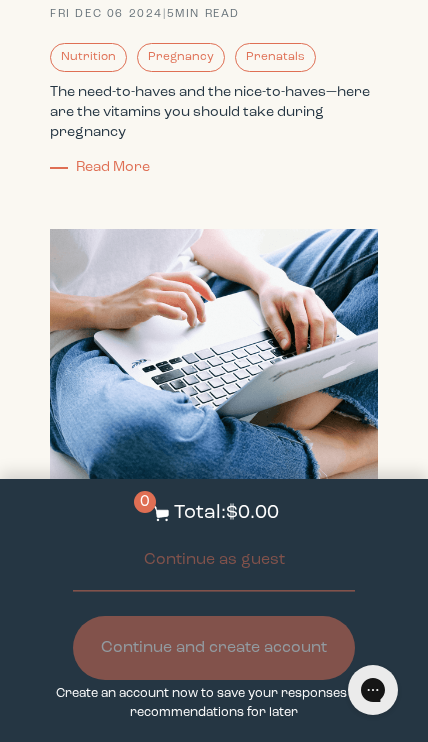 click on "Read More" at bounding box center (113, 167) 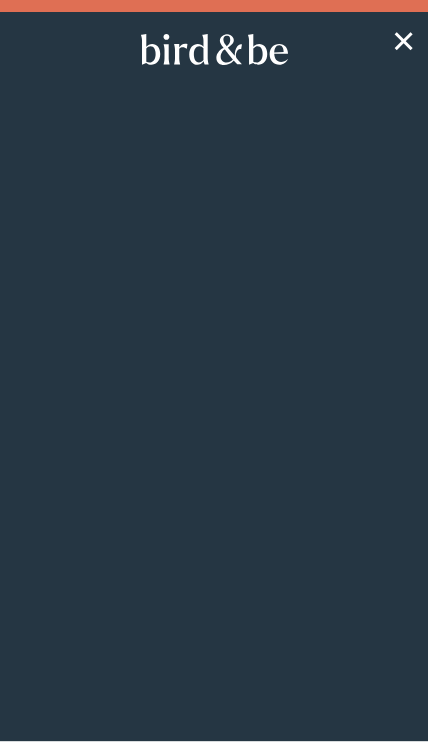 scroll, scrollTop: 5315, scrollLeft: 0, axis: vertical 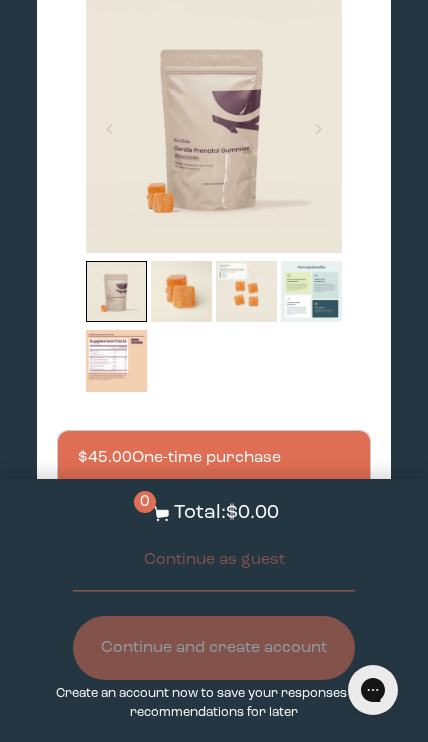 click at bounding box center (214, 124) 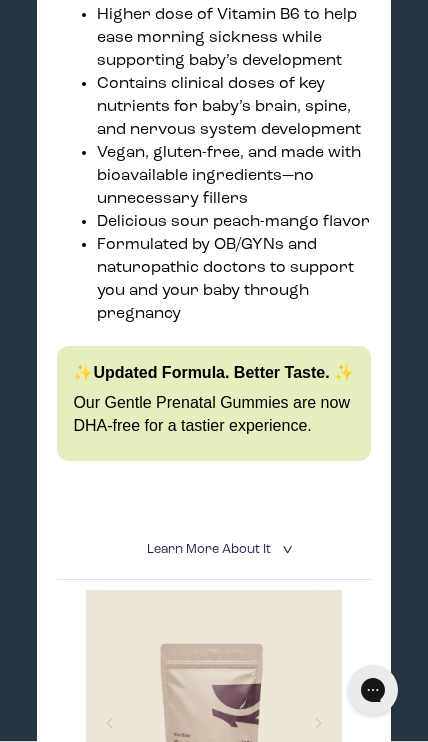 scroll, scrollTop: 708, scrollLeft: 0, axis: vertical 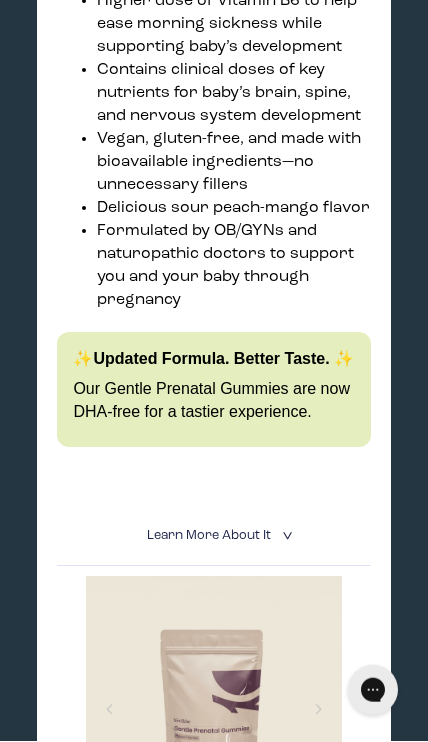 click on "Learn More About it" at bounding box center [209, 535] 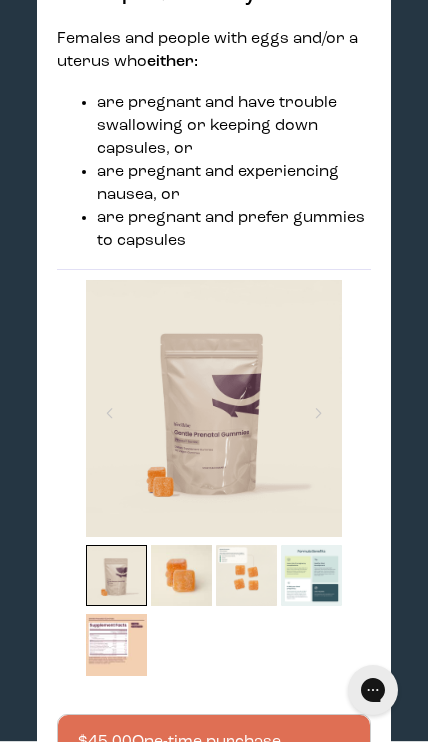 scroll, scrollTop: 1776, scrollLeft: 0, axis: vertical 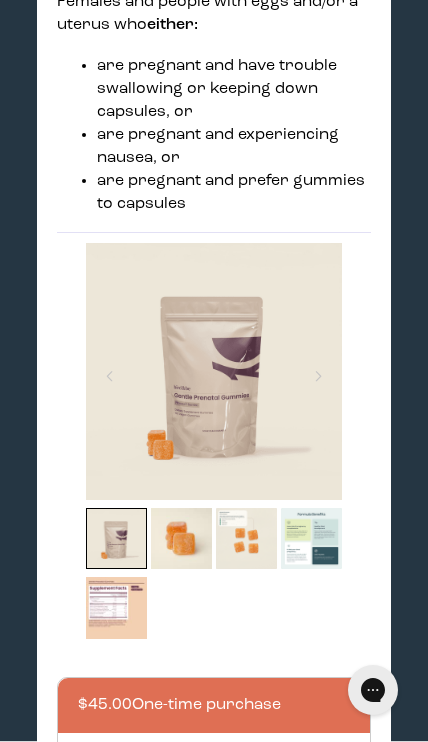 click at bounding box center [214, 371] 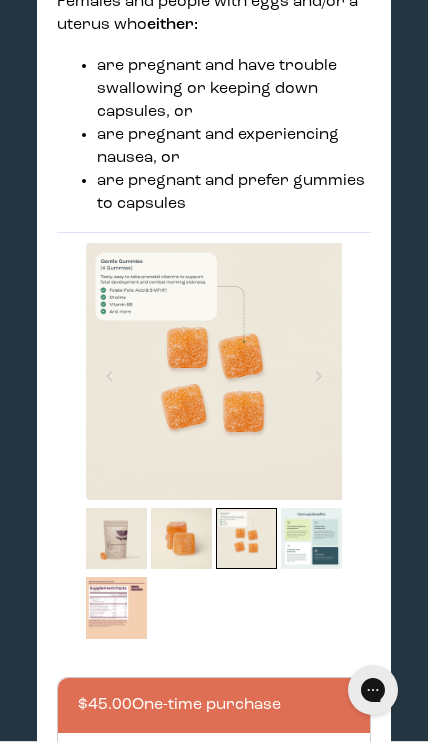 click at bounding box center (246, 538) 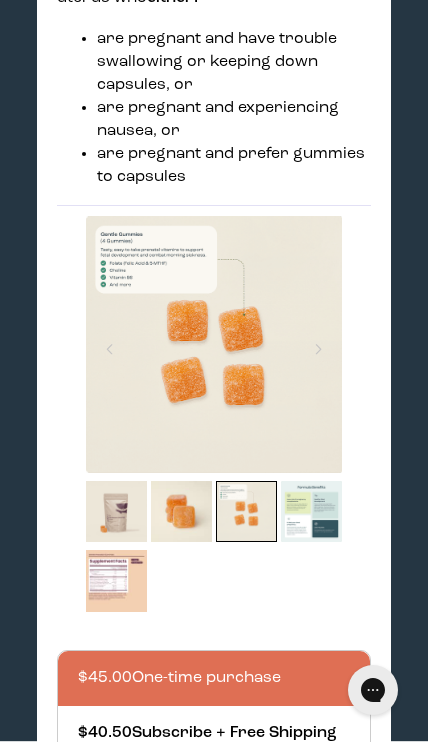 scroll, scrollTop: 1829, scrollLeft: 0, axis: vertical 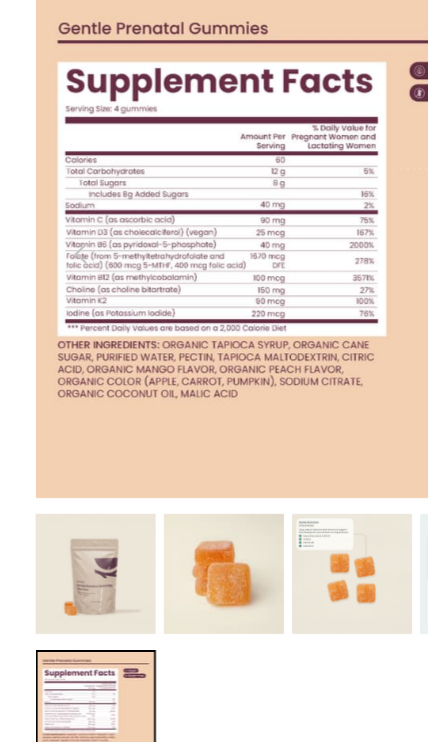 click at bounding box center (116, 554) 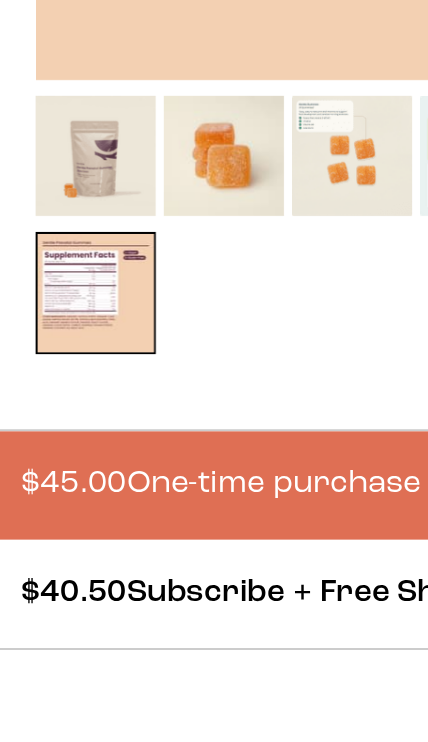 scroll, scrollTop: 1914, scrollLeft: 0, axis: vertical 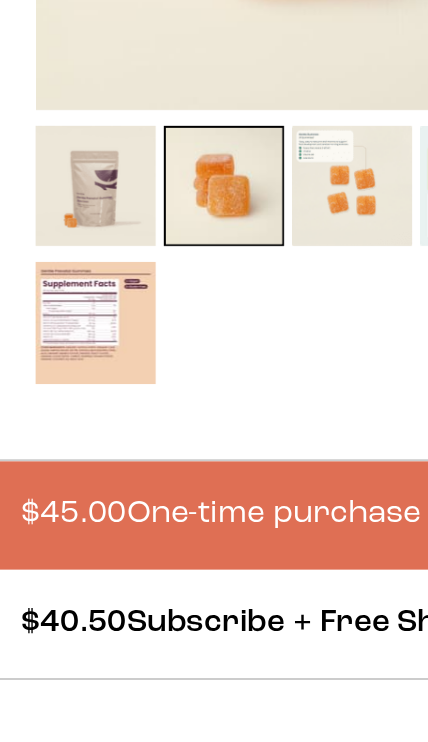click at bounding box center (181, 400) 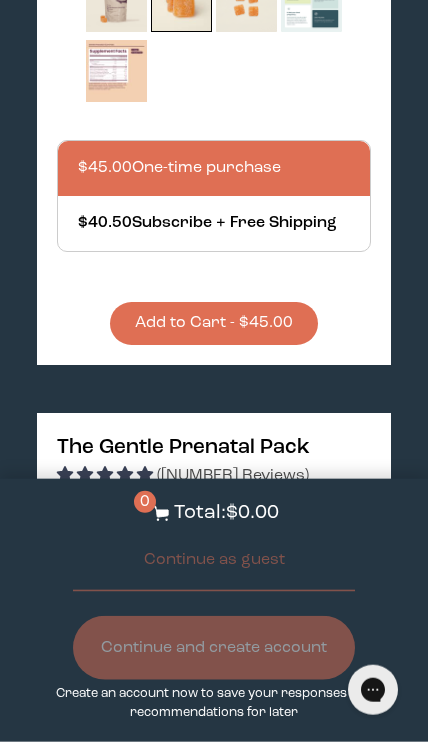 click on "Add to Cart - $45.00" at bounding box center (214, 323) 